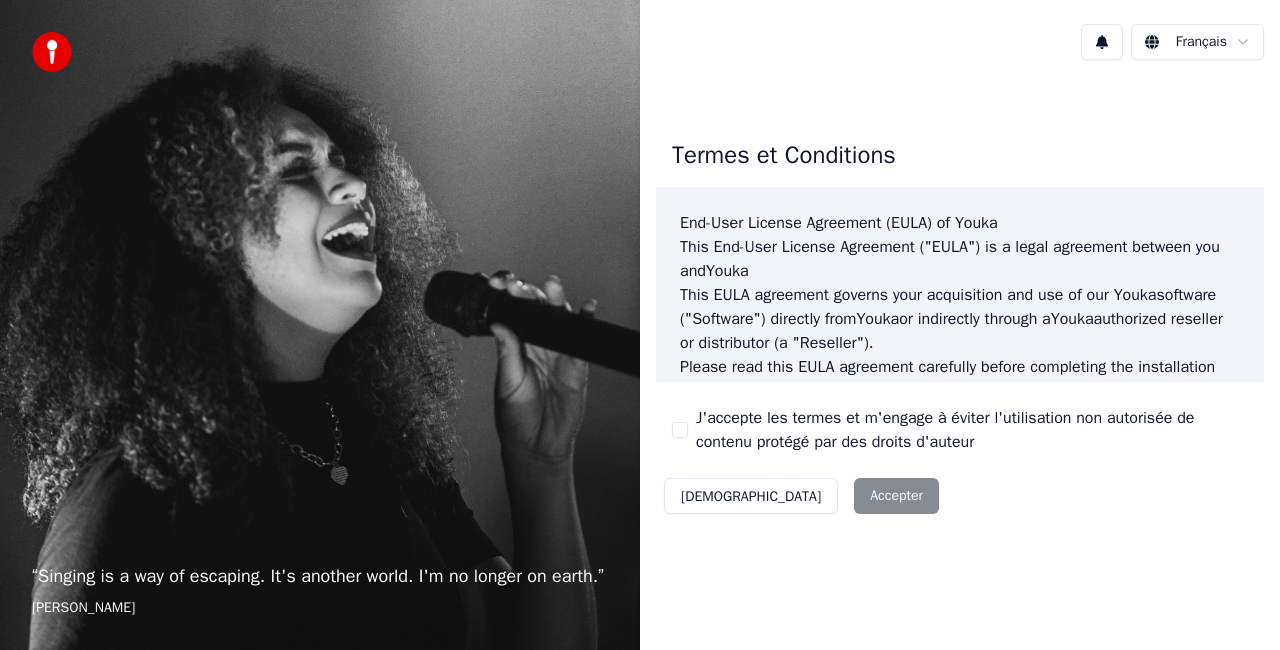 scroll, scrollTop: 0, scrollLeft: 0, axis: both 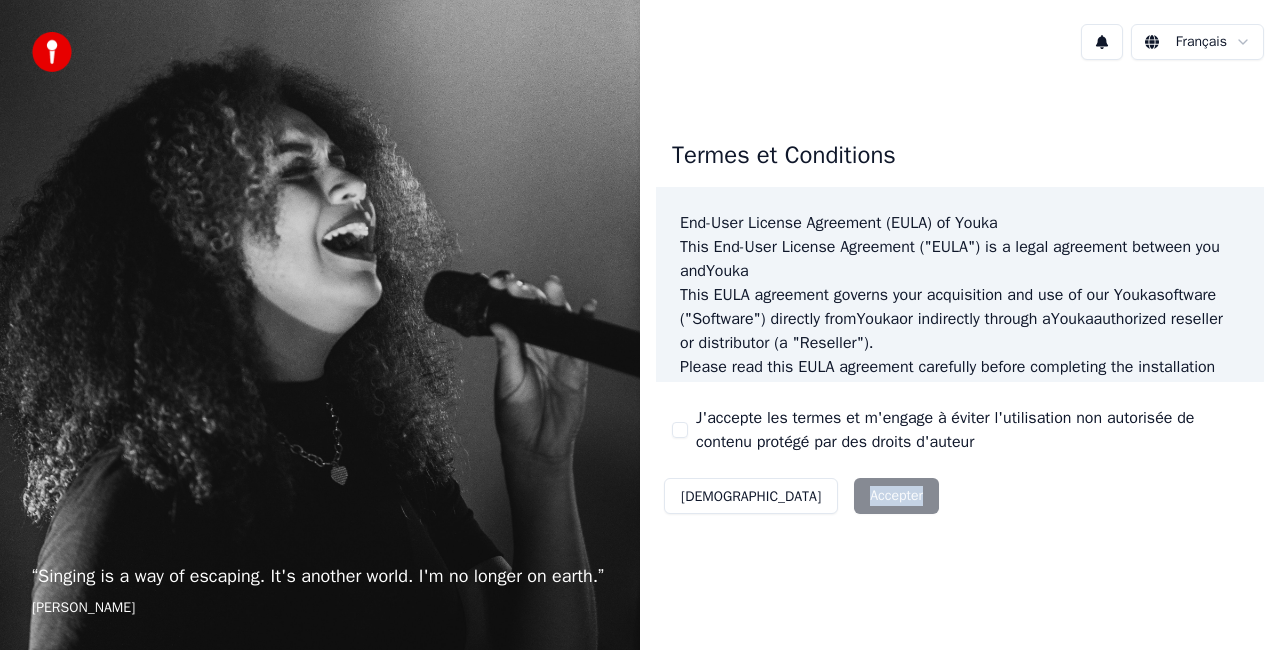 click on "Décliner Accepter" at bounding box center [801, 496] 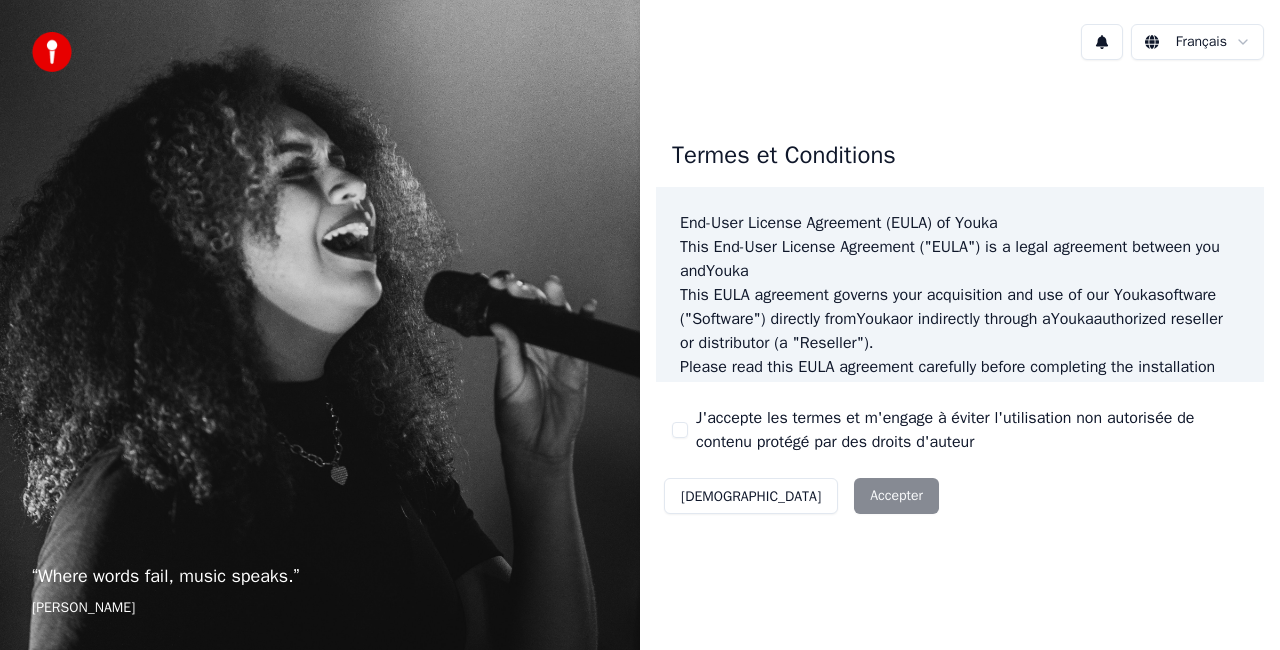 scroll, scrollTop: 0, scrollLeft: 0, axis: both 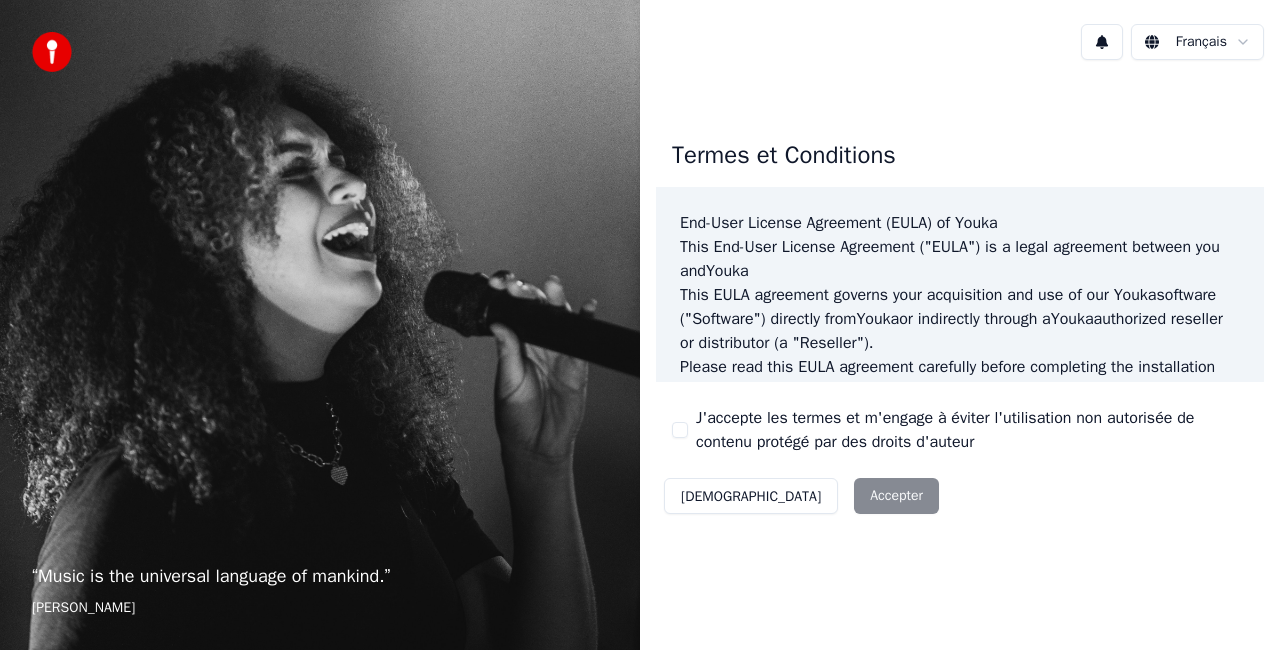 click on "“ Music is the universal language of mankind. ” Henry Wadsworth Longfellow Français Termes et Conditions End-User License Agreement (EULA) of   Youka This End-User License Agreement ("EULA") is a legal agreement between you and  Youka This EULA agreement governs your acquisition and use of our   Youka  software ("Software") directly from  Youka  or indirectly through a  Youka  authorized reseller or distributor (a "Reseller"). Please read this EULA agreement carefully before completing the installation process and using the   Youka  software. It provides a license to use the  Youka  software and contains warranty information and liability disclaimers. If you register for a free trial of the   Youka  software, this EULA agreement will also govern that trial. By clicking "accept" or installing and/or using the  Youka   software, you are confirming your acceptance of the Software and agreeing to become bound by the terms of this EULA agreement.   Youka Youka   EULA Template  for   Youka . License Grant" at bounding box center (640, 325) 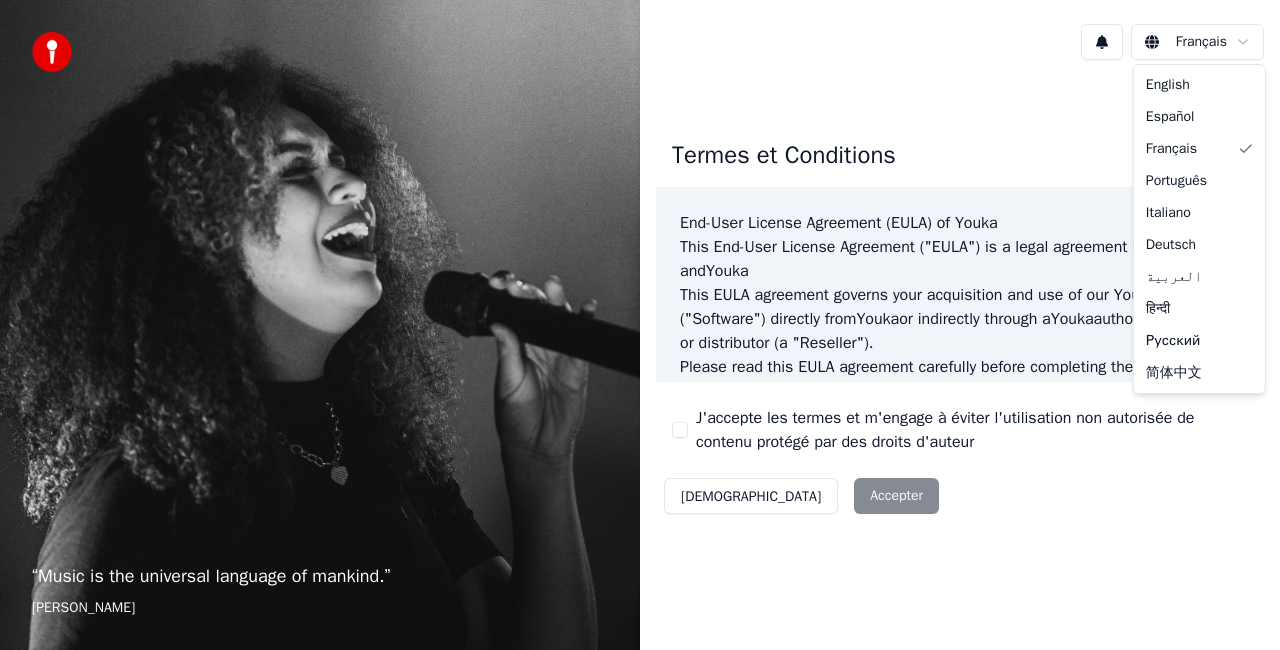 click on "“ Music is the universal language of mankind. ” Henry Wadsworth Longfellow Français Termes et Conditions End-User License Agreement (EULA) of   Youka This End-User License Agreement ("EULA") is a legal agreement between you and  Youka This EULA agreement governs your acquisition and use of our   Youka  software ("Software") directly from  Youka  or indirectly through a  Youka  authorized reseller or distributor (a "Reseller"). Please read this EULA agreement carefully before completing the installation process and using the   Youka  software. It provides a license to use the  Youka  software and contains warranty information and liability disclaimers. If you register for a free trial of the   Youka  software, this EULA agreement will also govern that trial. By clicking "accept" or installing and/or using the  Youka   software, you are confirming your acceptance of the Software and agreeing to become bound by the terms of this EULA agreement.   Youka Youka   EULA Template  for   Youka . License Grant" at bounding box center (640, 325) 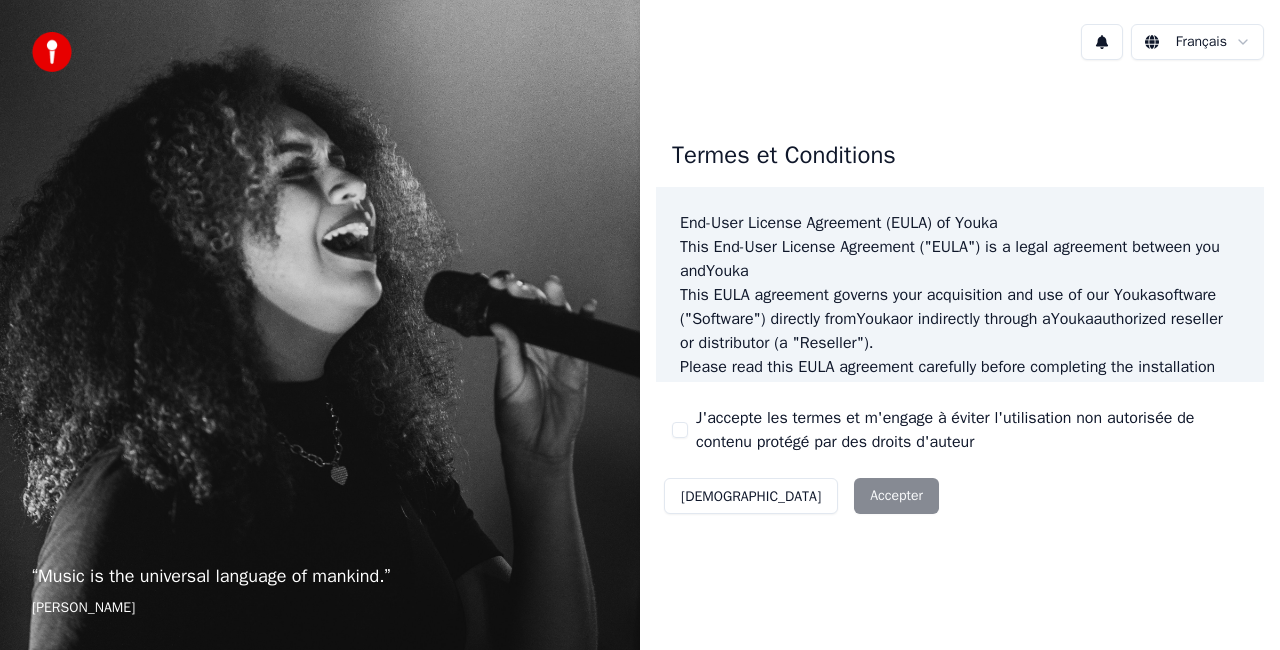 click on "“ Music is the universal language of mankind. ” Henry Wadsworth Longfellow Français Termes et Conditions End-User License Agreement (EULA) of   Youka This End-User License Agreement ("EULA") is a legal agreement between you and  Youka This EULA agreement governs your acquisition and use of our   Youka  software ("Software") directly from  Youka  or indirectly through a  Youka  authorized reseller or distributor (a "Reseller"). Please read this EULA agreement carefully before completing the installation process and using the   Youka  software. It provides a license to use the  Youka  software and contains warranty information and liability disclaimers. If you register for a free trial of the   Youka  software, this EULA agreement will also govern that trial. By clicking "accept" or installing and/or using the  Youka   software, you are confirming your acceptance of the Software and agreeing to become bound by the terms of this EULA agreement.   Youka Youka   EULA Template  for   Youka . License Grant" at bounding box center [640, 325] 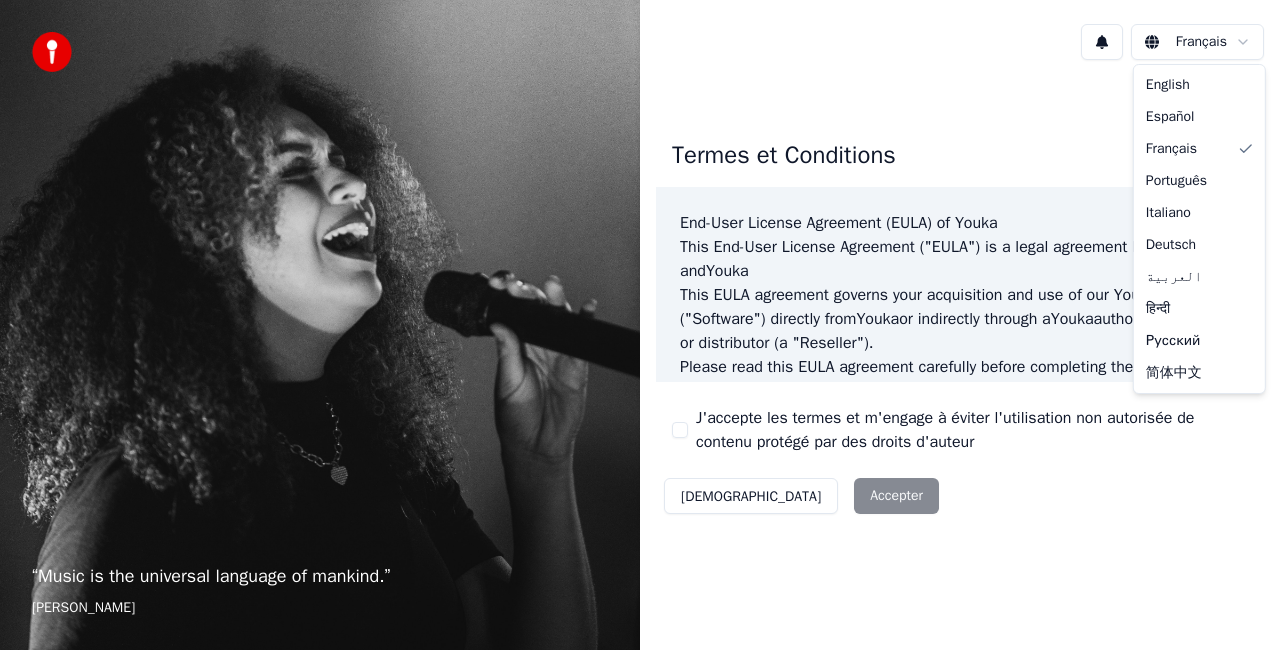 click on "“ Music is the universal language of mankind. ” Henry Wadsworth Longfellow Français Termes et Conditions End-User License Agreement (EULA) of   Youka This End-User License Agreement ("EULA") is a legal agreement between you and  Youka This EULA agreement governs your acquisition and use of our   Youka  software ("Software") directly from  Youka  or indirectly through a  Youka  authorized reseller or distributor (a "Reseller"). Please read this EULA agreement carefully before completing the installation process and using the   Youka  software. It provides a license to use the  Youka  software and contains warranty information and liability disclaimers. If you register for a free trial of the   Youka  software, this EULA agreement will also govern that trial. By clicking "accept" or installing and/or using the  Youka   software, you are confirming your acceptance of the Software and agreeing to become bound by the terms of this EULA agreement.   Youka Youka   EULA Template  for   Youka . License Grant" at bounding box center (640, 325) 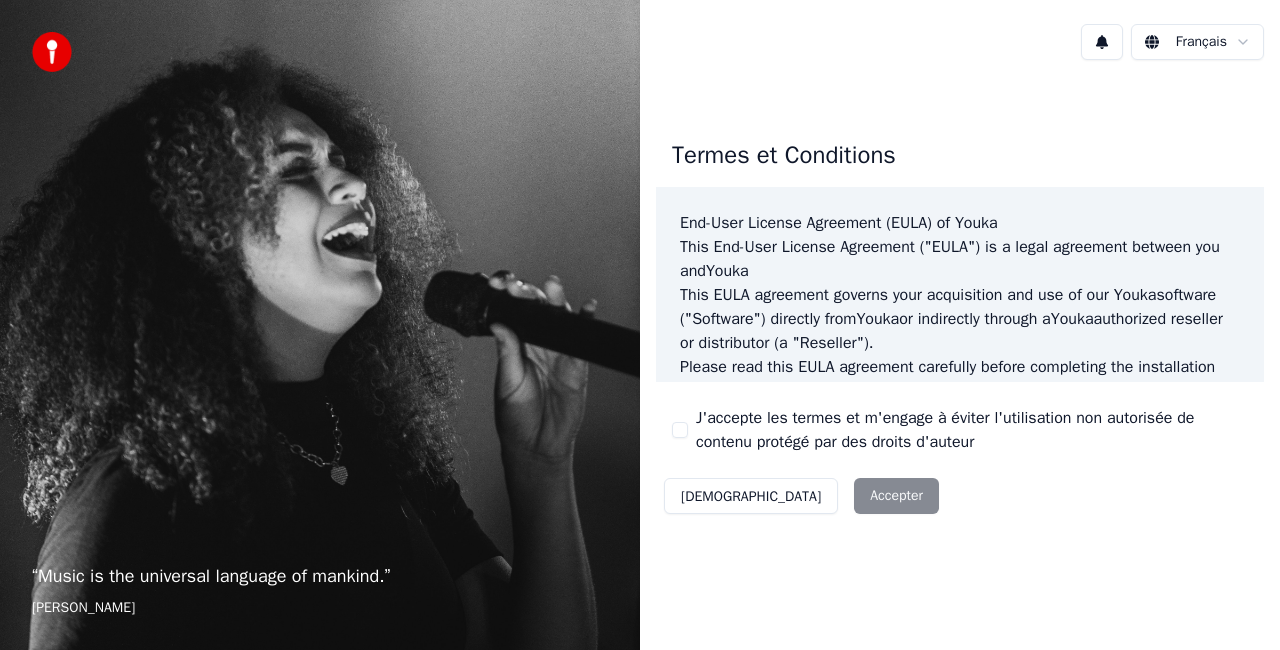 click on "Décliner Accepter" at bounding box center [801, 496] 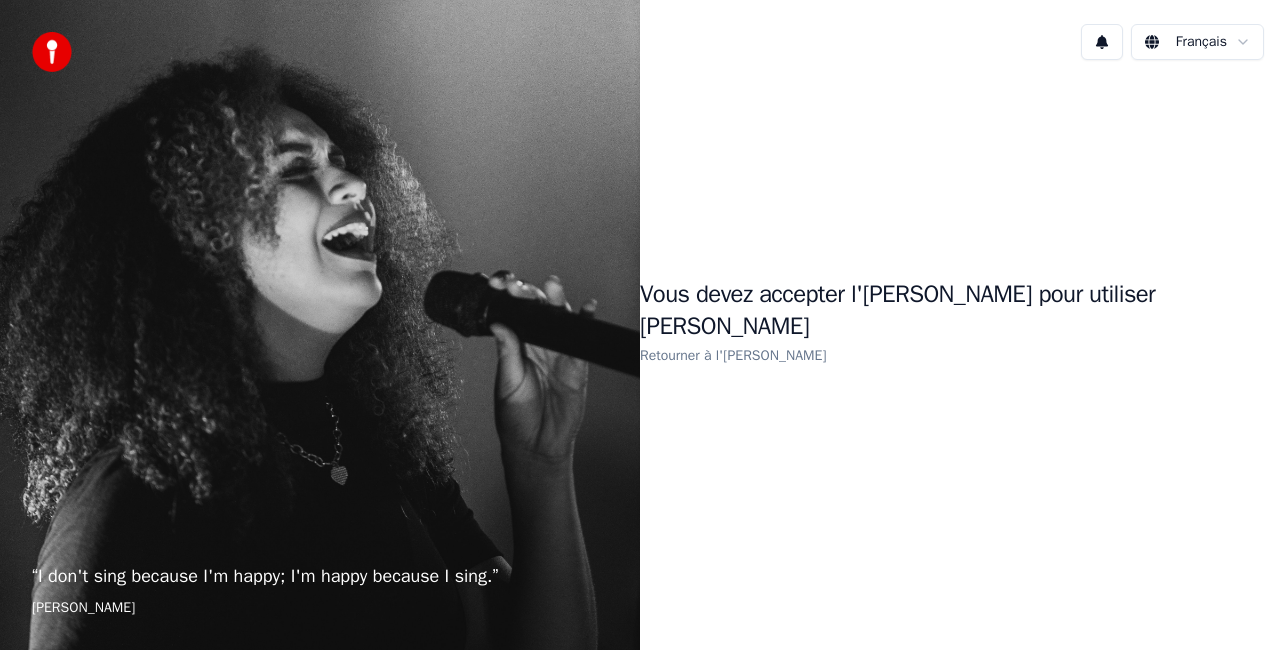 click on "Retourner à l'EULA" at bounding box center [733, 355] 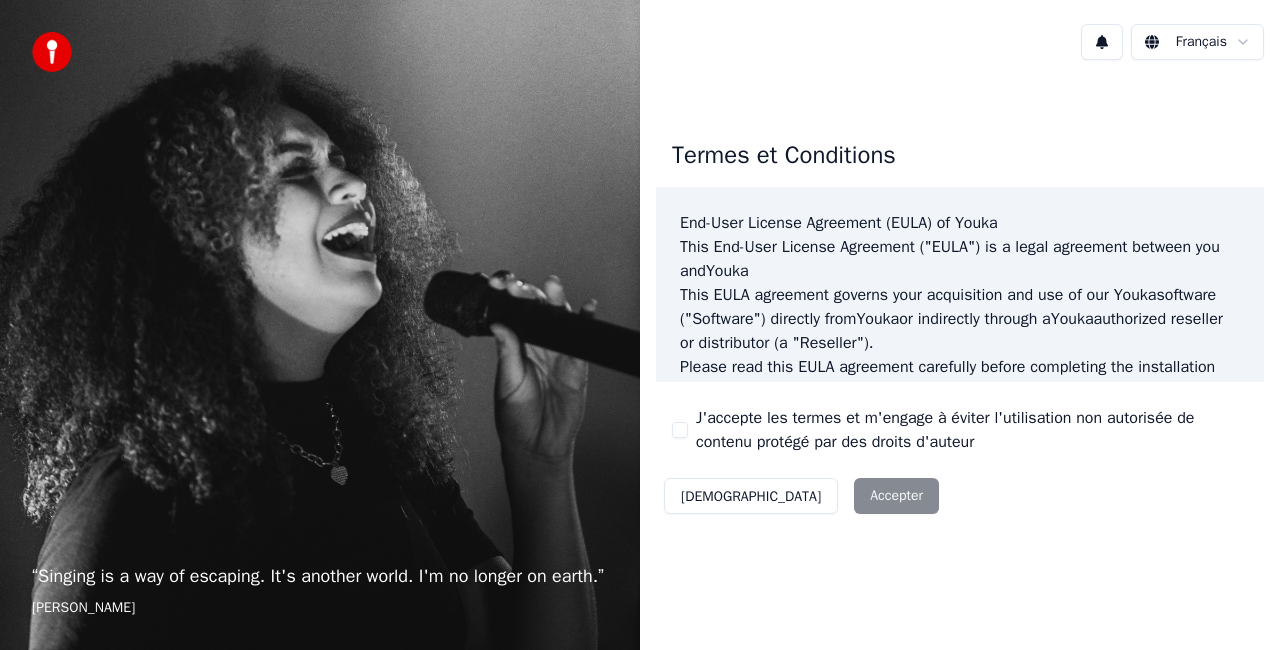 click on "Décliner Accepter" at bounding box center [801, 496] 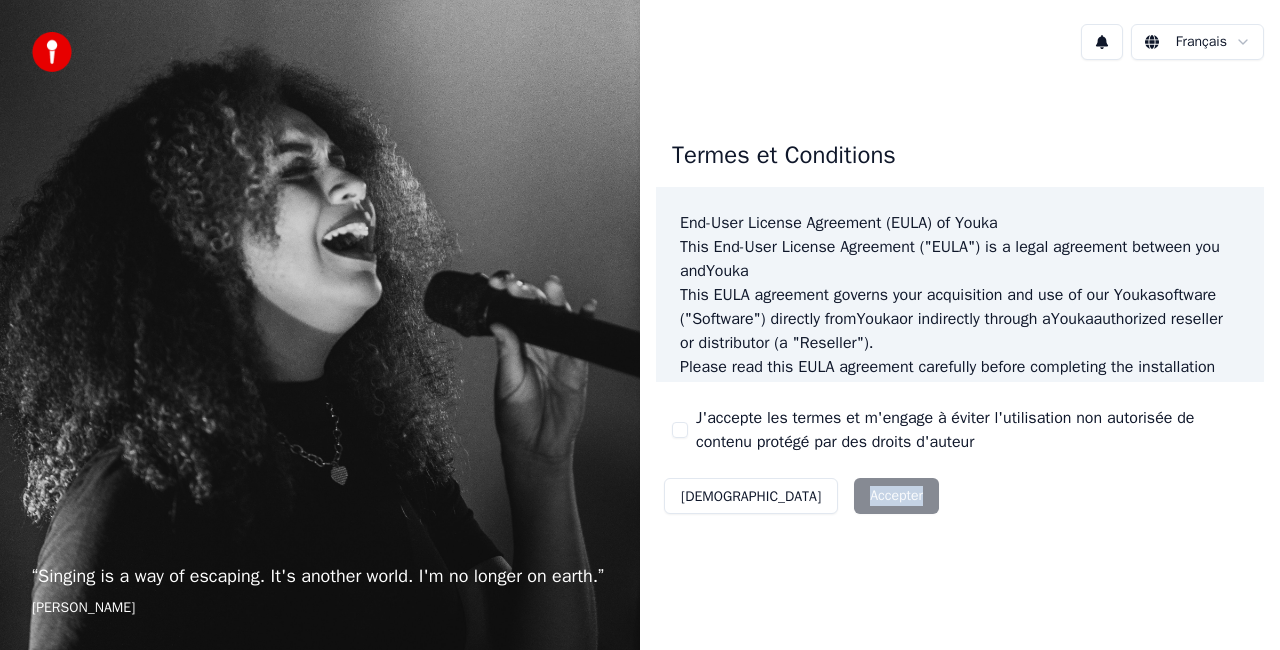 click on "Décliner Accepter" at bounding box center (801, 496) 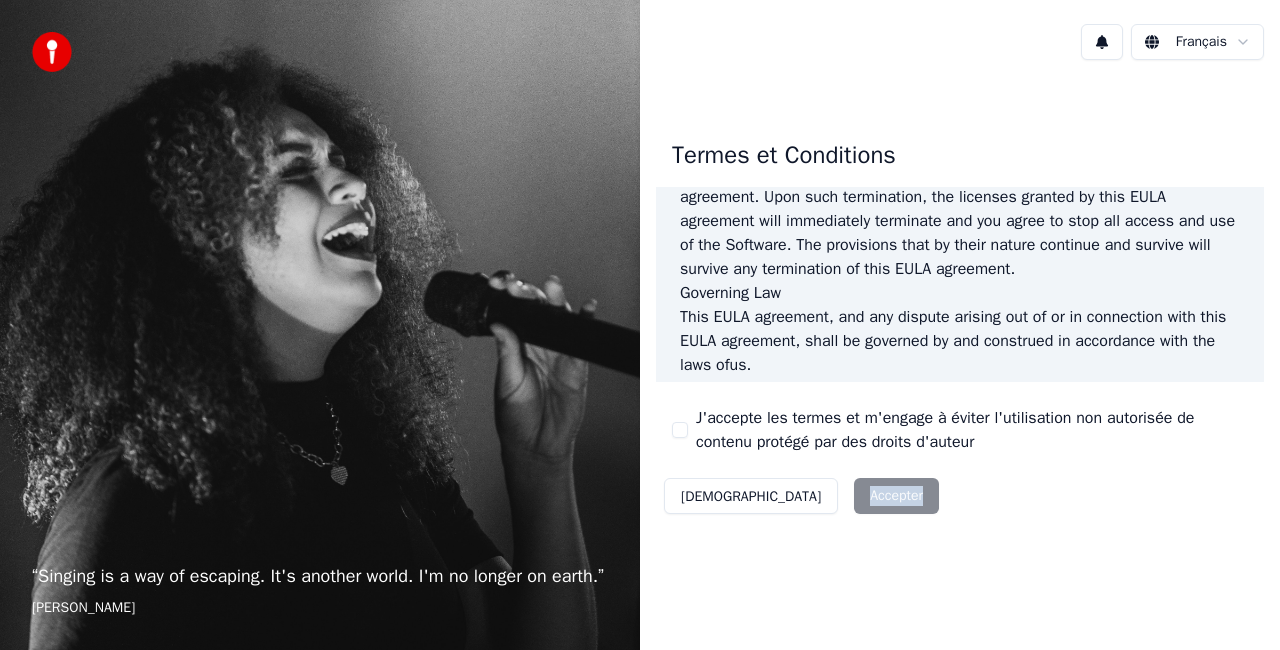 scroll, scrollTop: 1460, scrollLeft: 0, axis: vertical 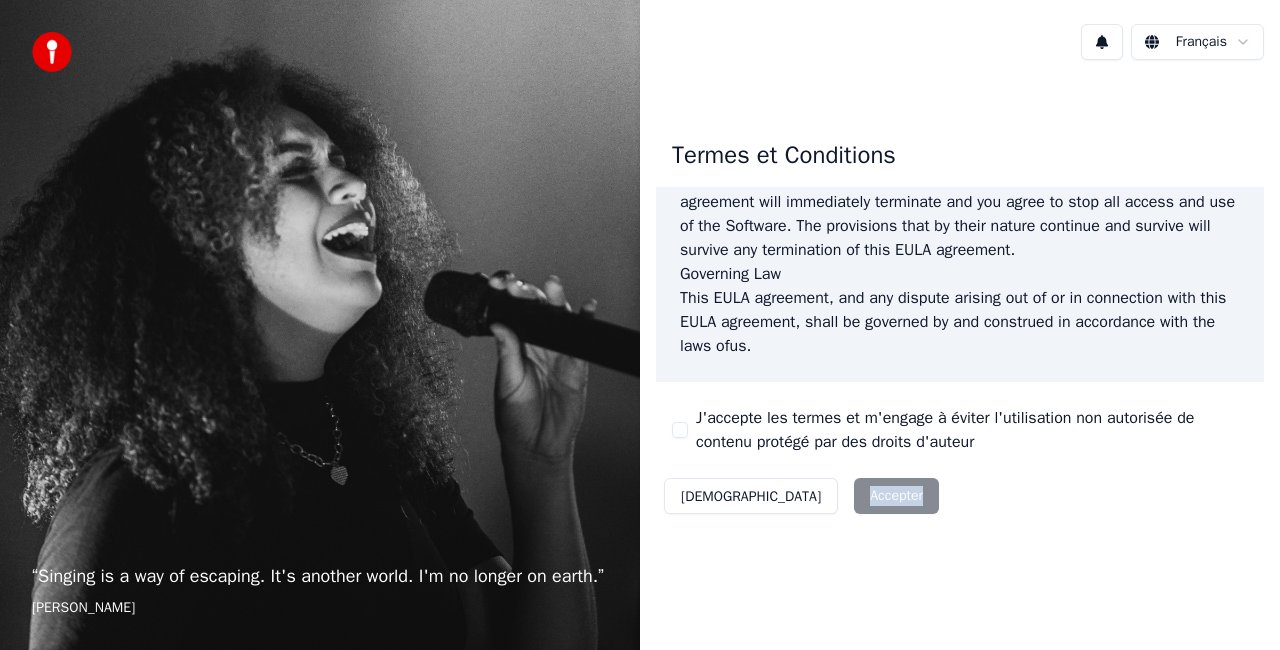 click on "Décliner Accepter" at bounding box center (801, 496) 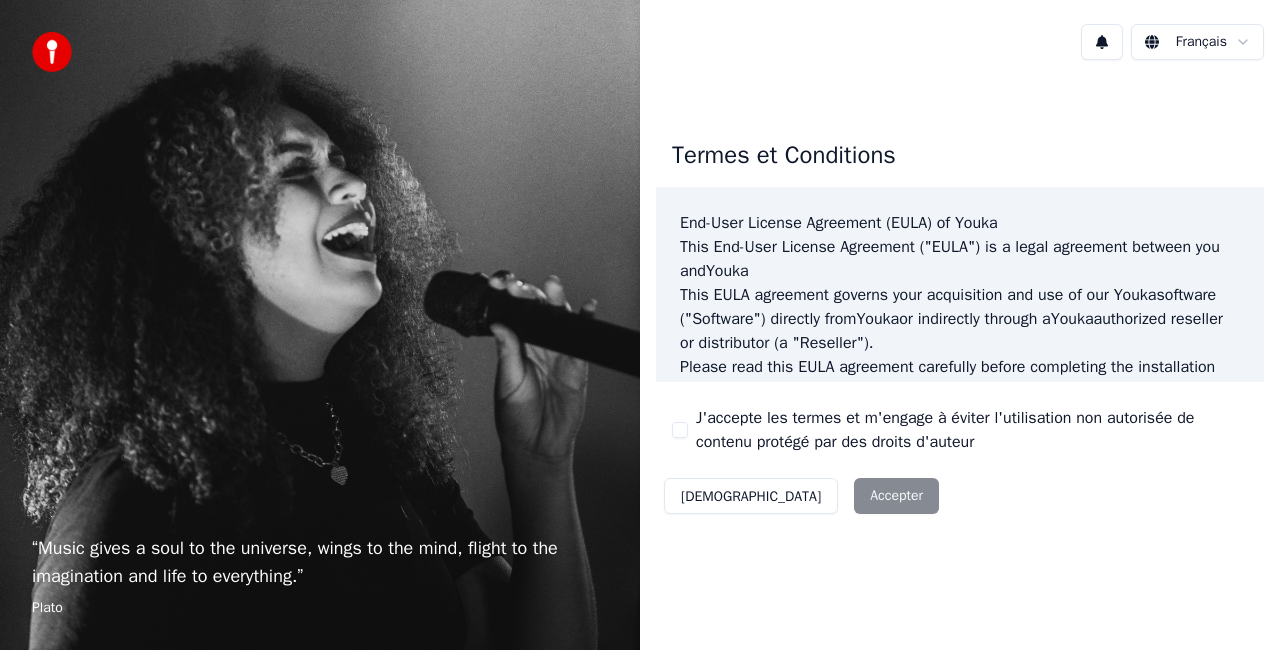 scroll, scrollTop: 0, scrollLeft: 0, axis: both 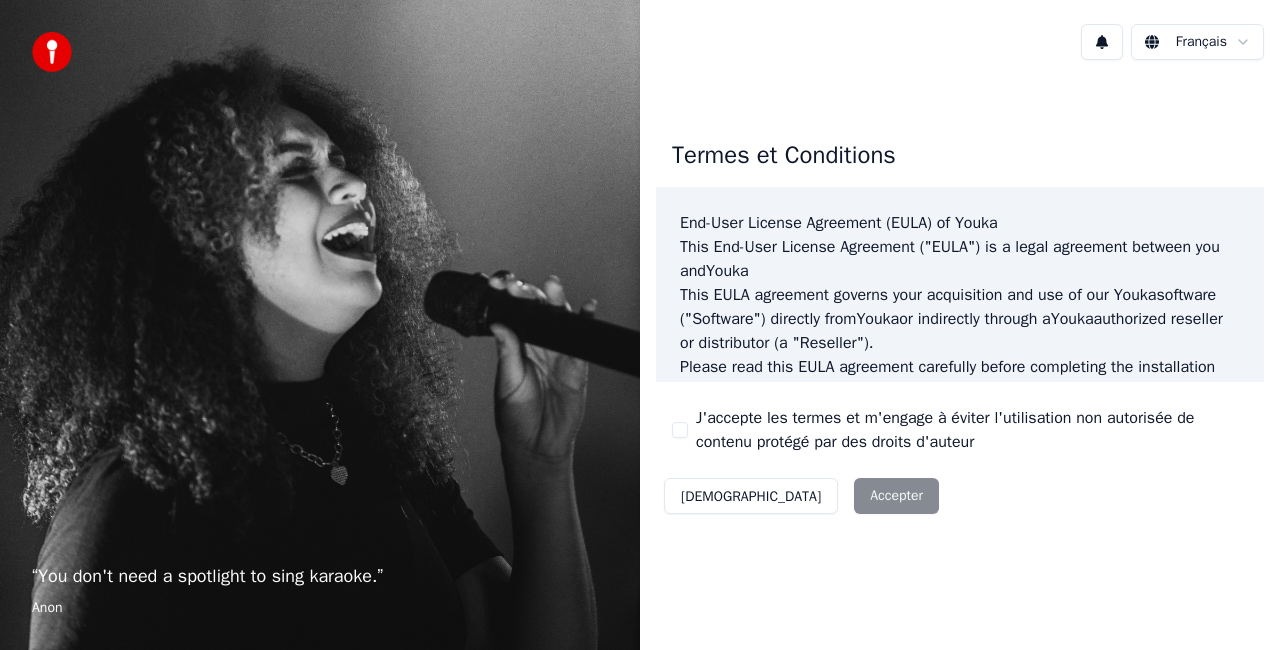 click on "Décliner Accepter" at bounding box center (801, 496) 